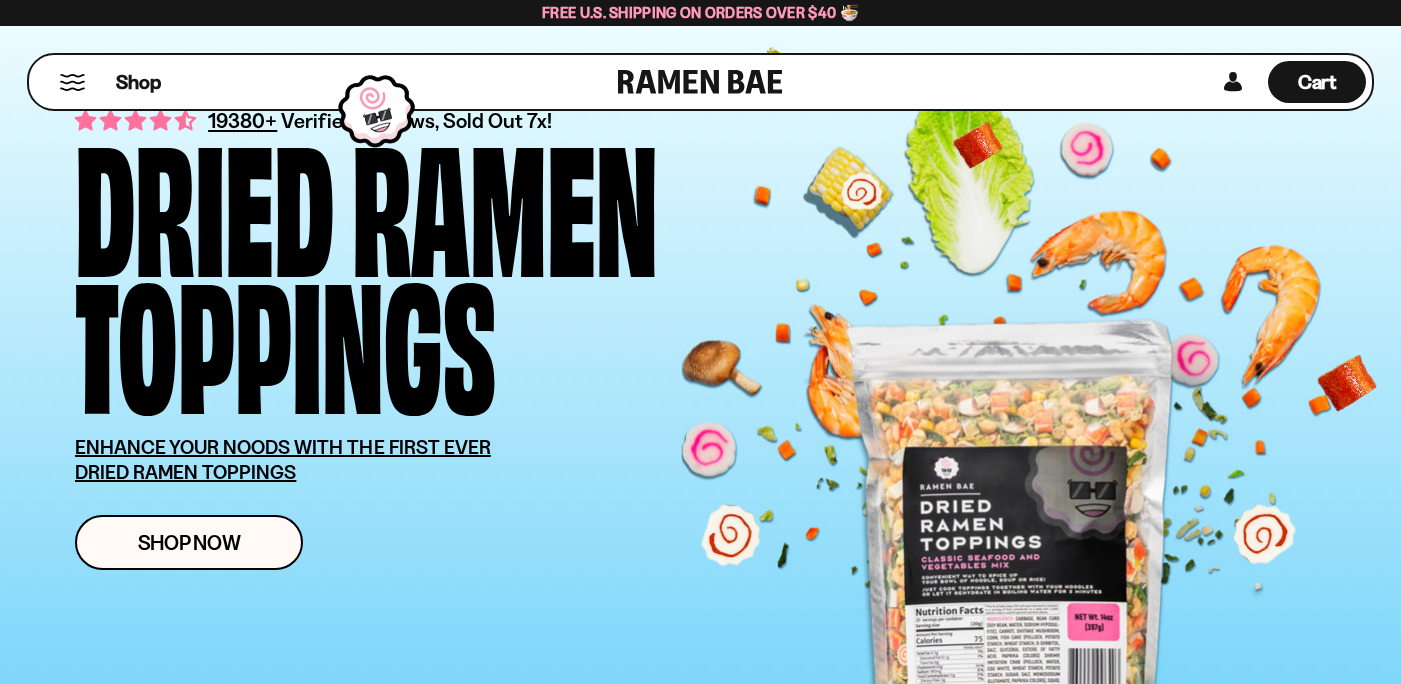 scroll, scrollTop: 239, scrollLeft: 0, axis: vertical 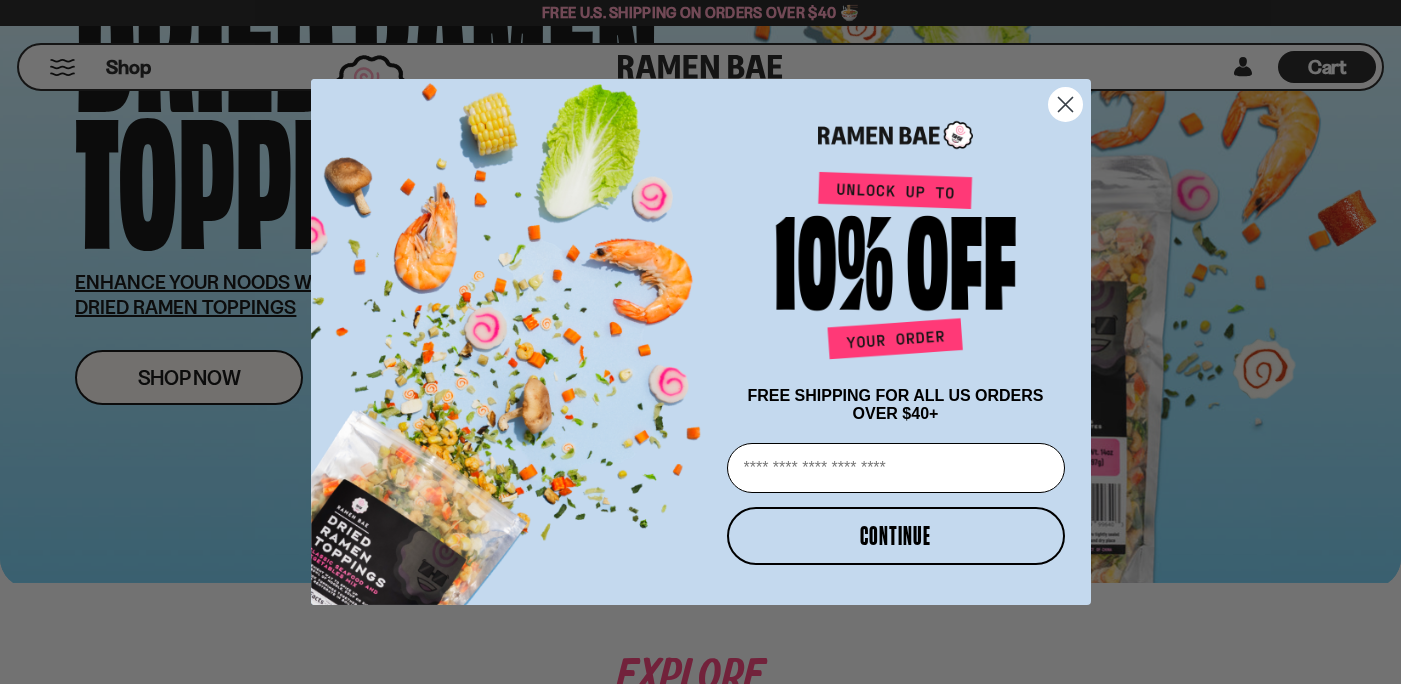 click 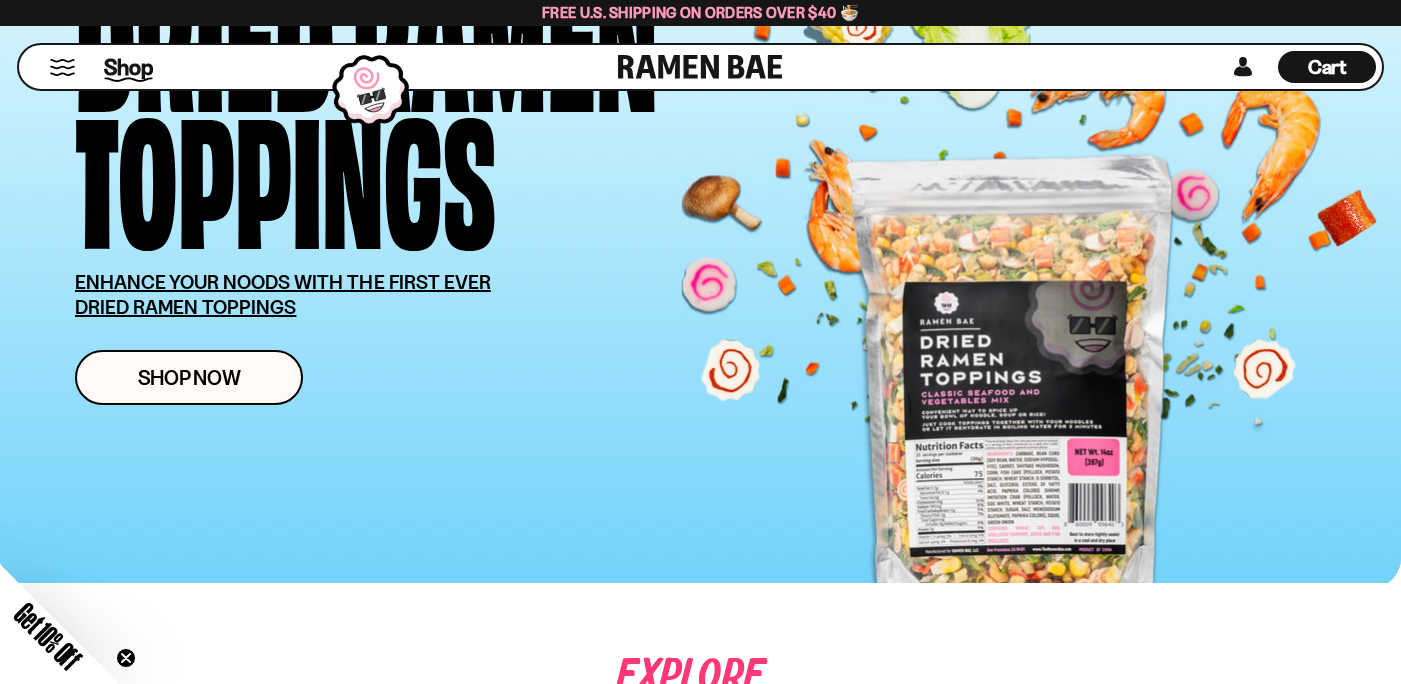 click on "Shop" at bounding box center [128, 67] 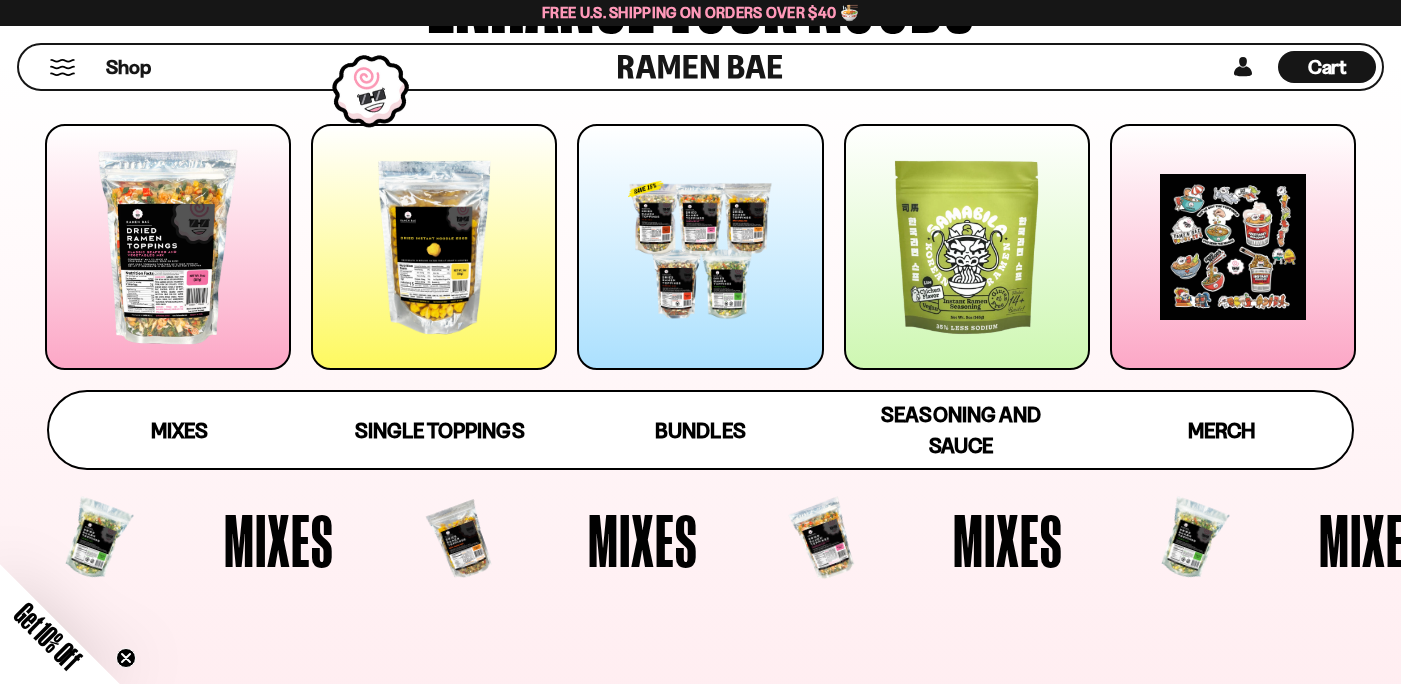 scroll, scrollTop: 253, scrollLeft: 0, axis: vertical 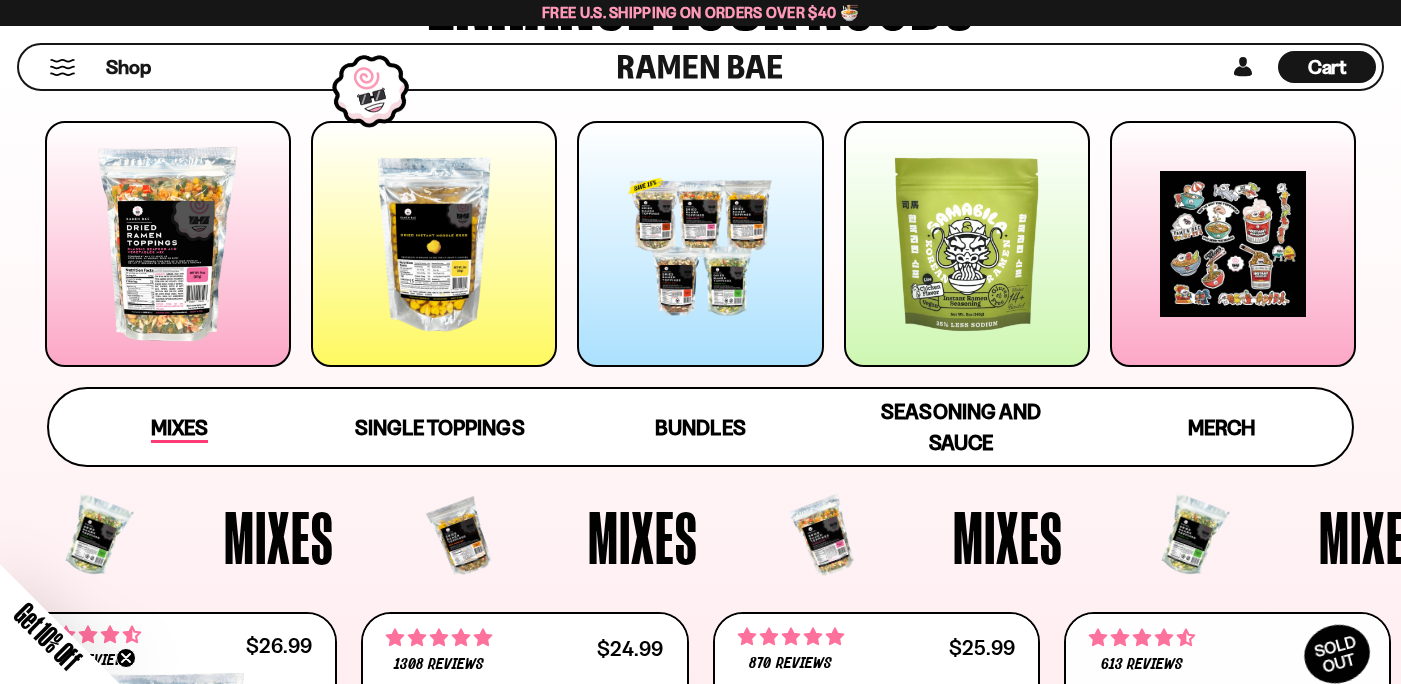 click on "Mixes" at bounding box center (179, 429) 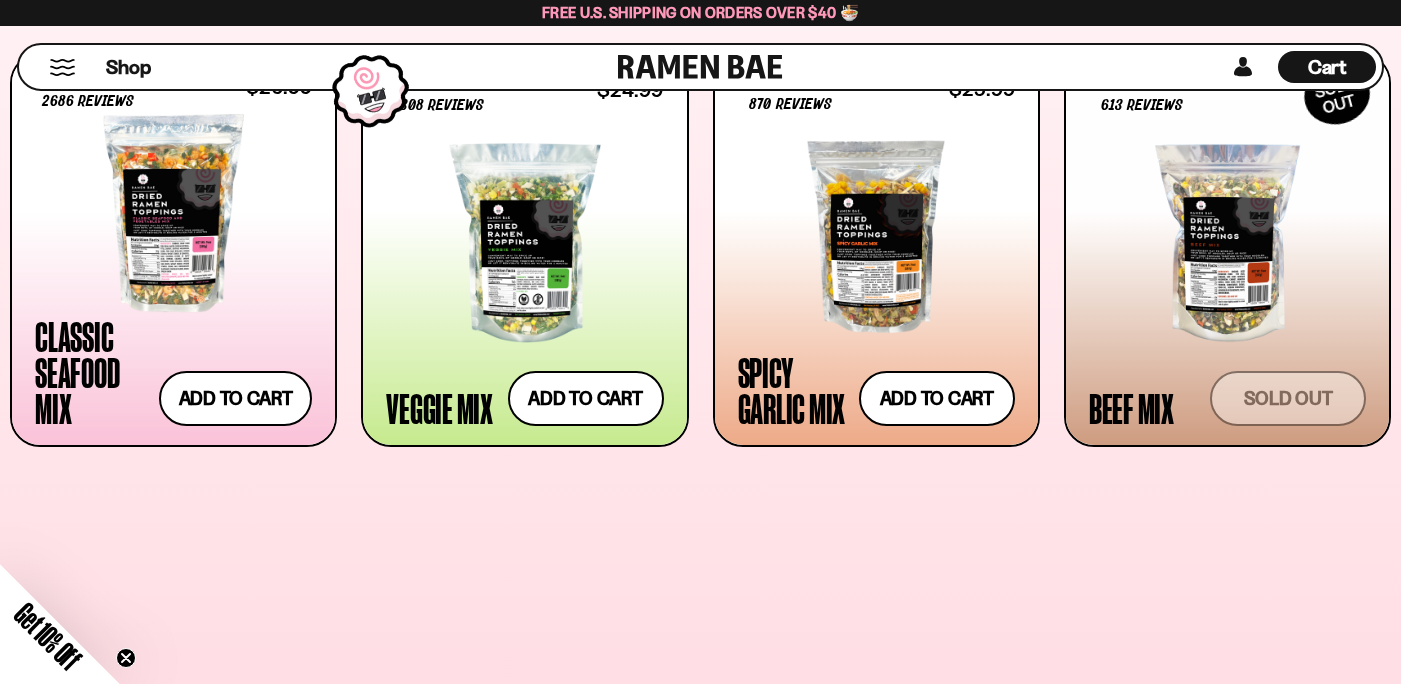 scroll, scrollTop: 845, scrollLeft: 0, axis: vertical 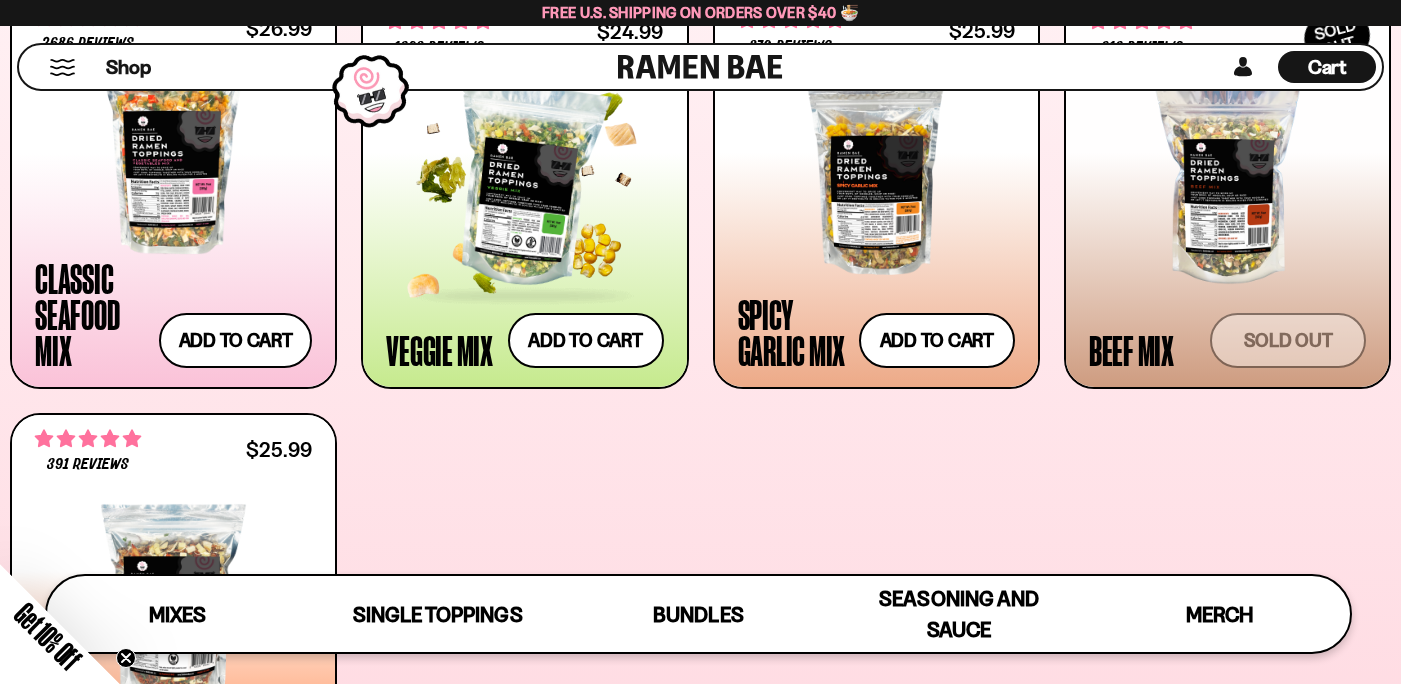 click at bounding box center (524, 185) 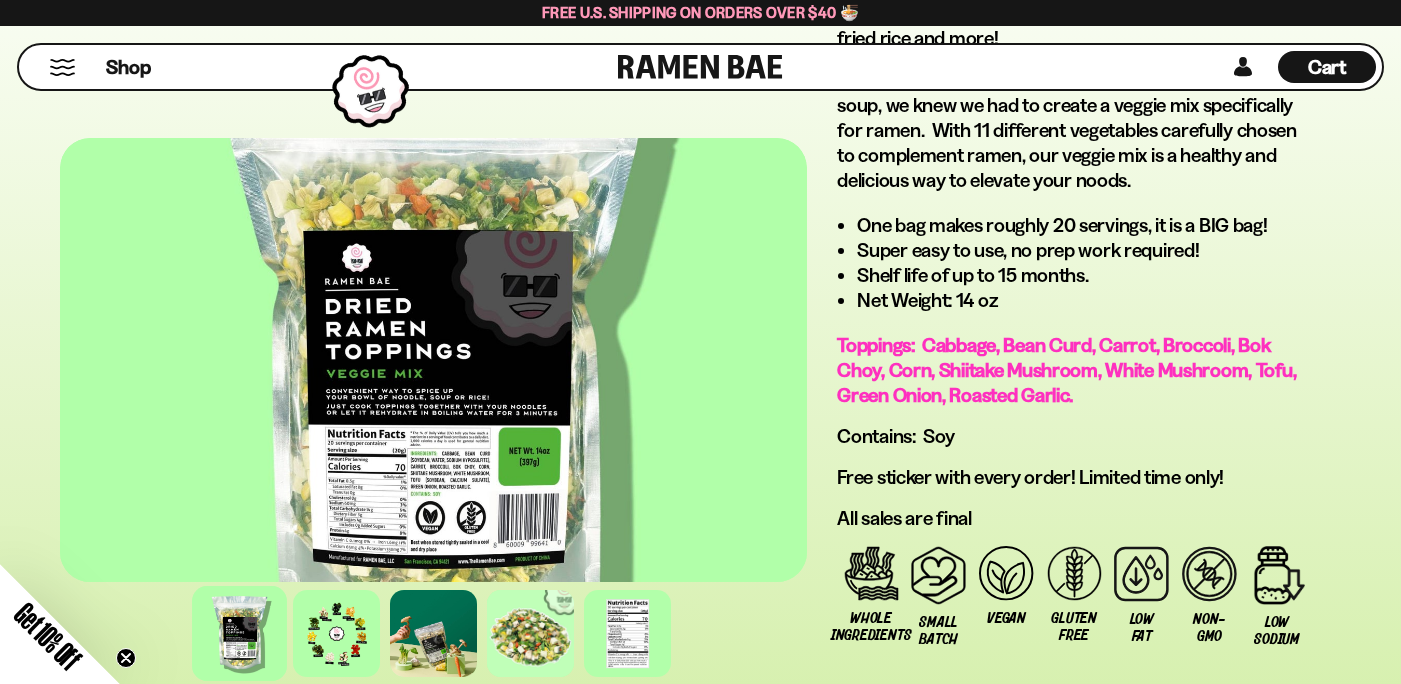 scroll, scrollTop: 1256, scrollLeft: 0, axis: vertical 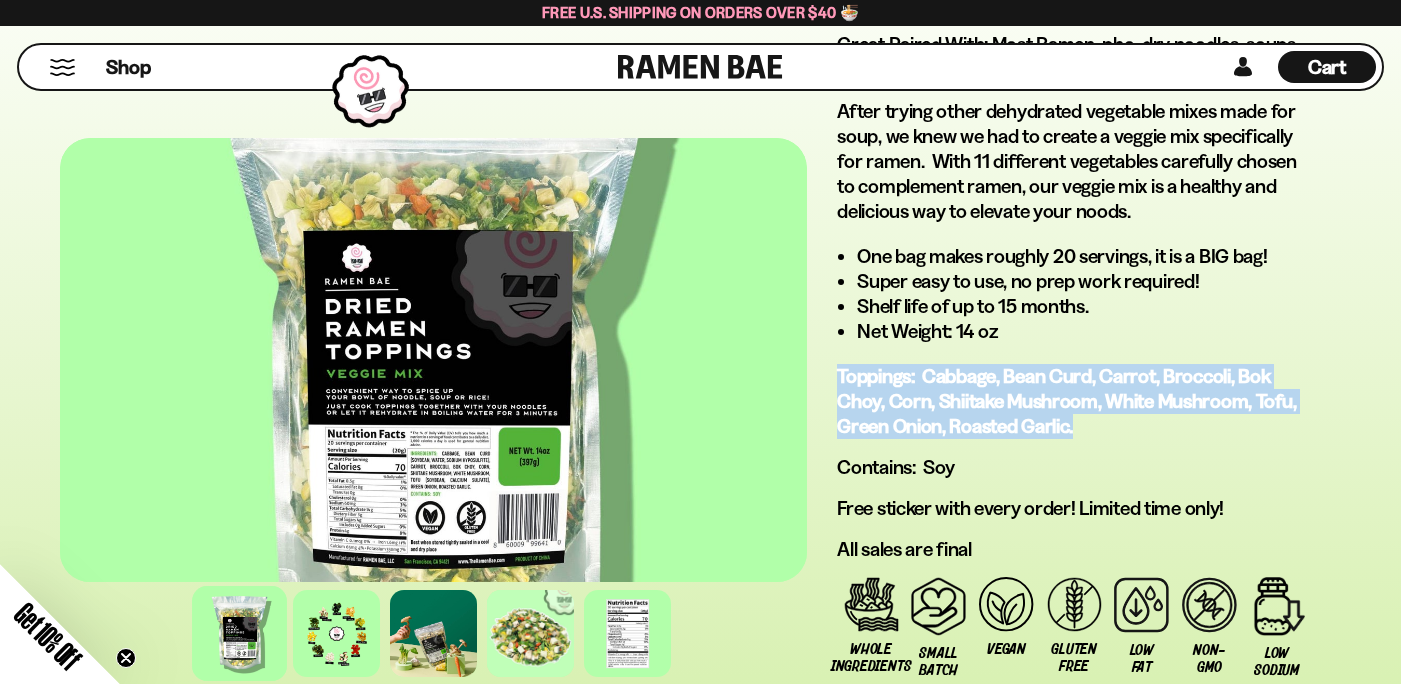 drag, startPoint x: 839, startPoint y: 380, endPoint x: 1087, endPoint y: 435, distance: 254.02559 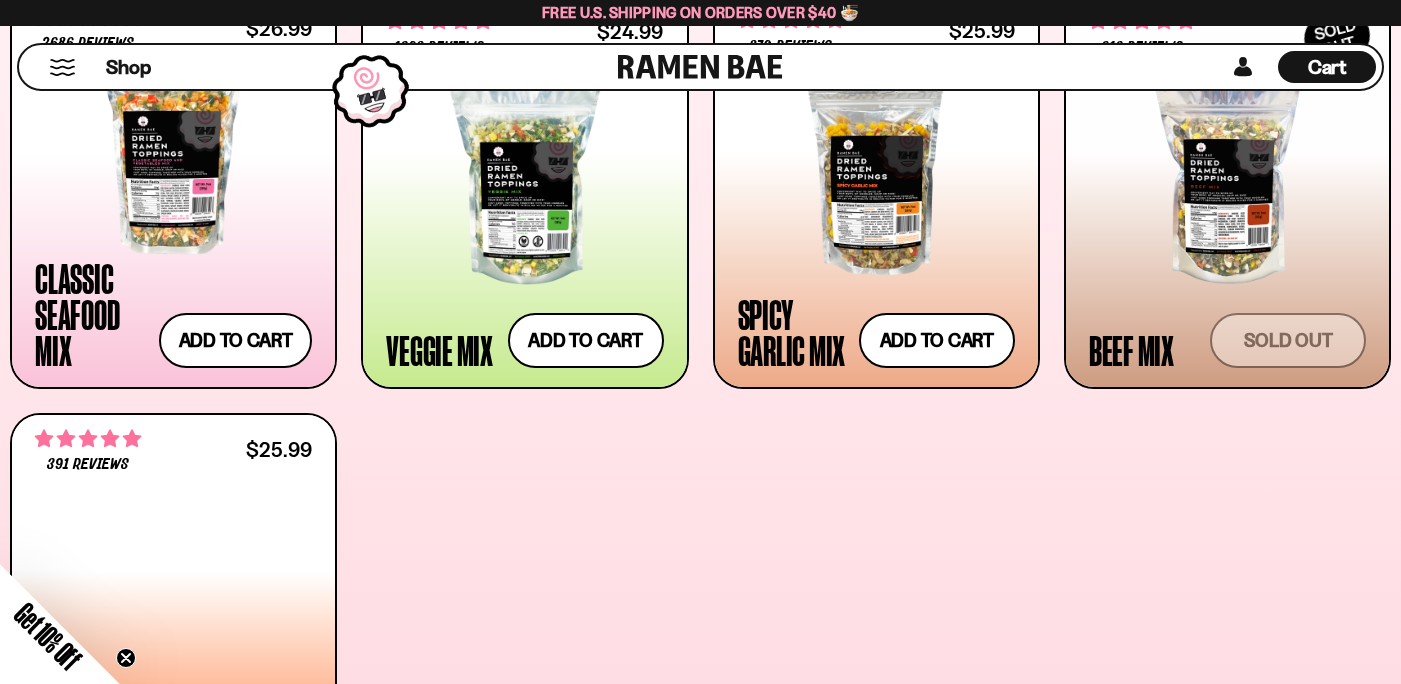 scroll, scrollTop: 820, scrollLeft: 0, axis: vertical 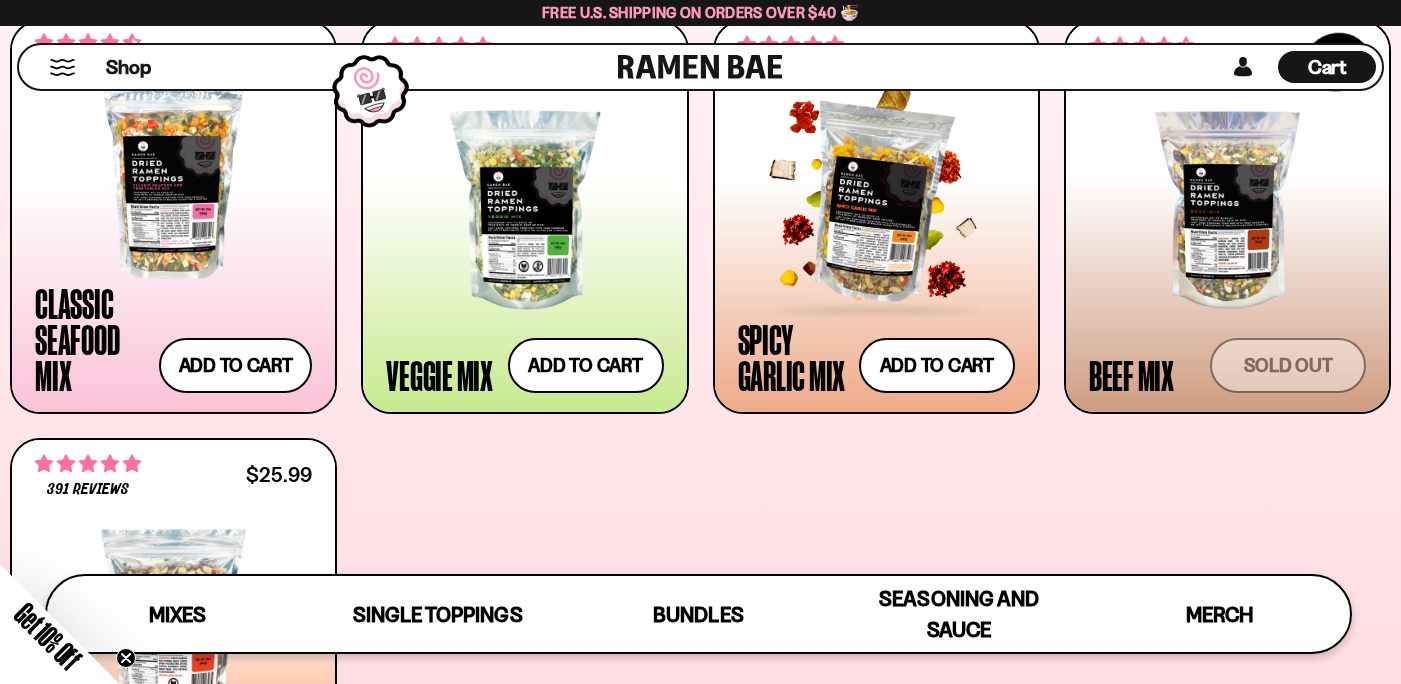 click at bounding box center (876, 200) 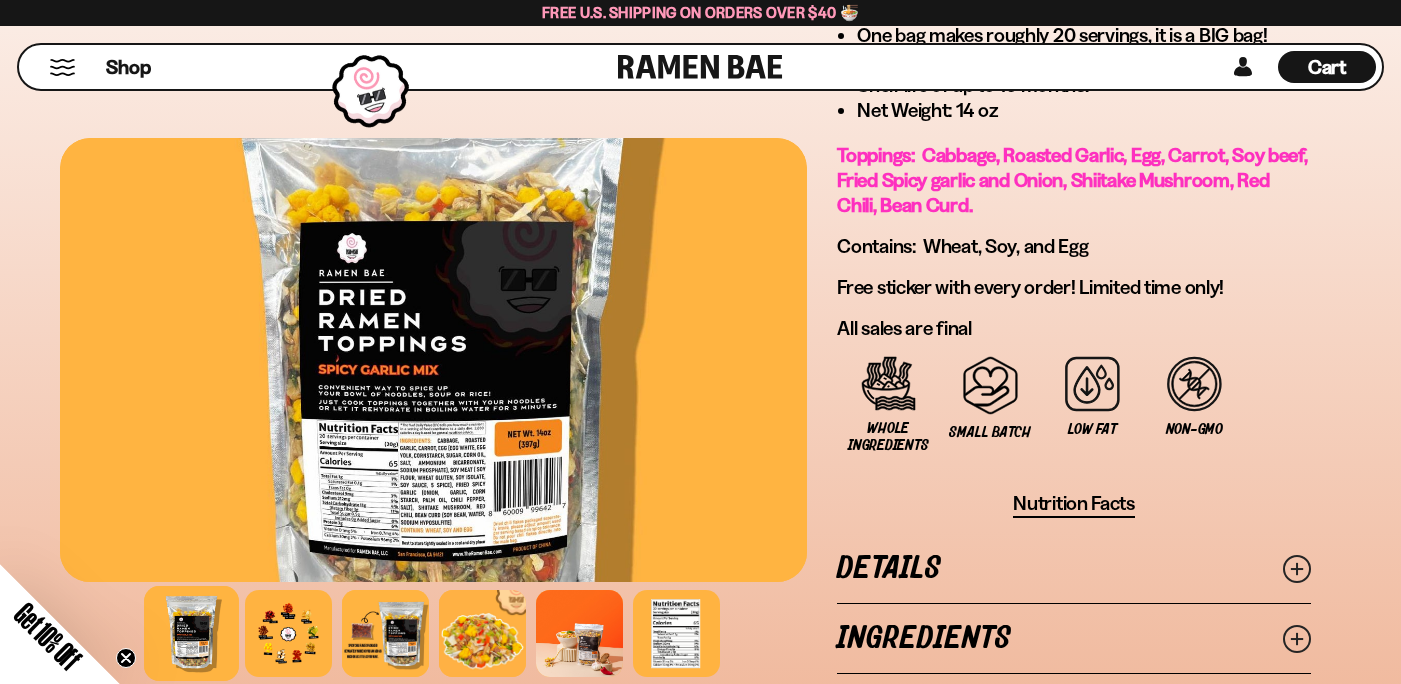scroll, scrollTop: 1375, scrollLeft: 0, axis: vertical 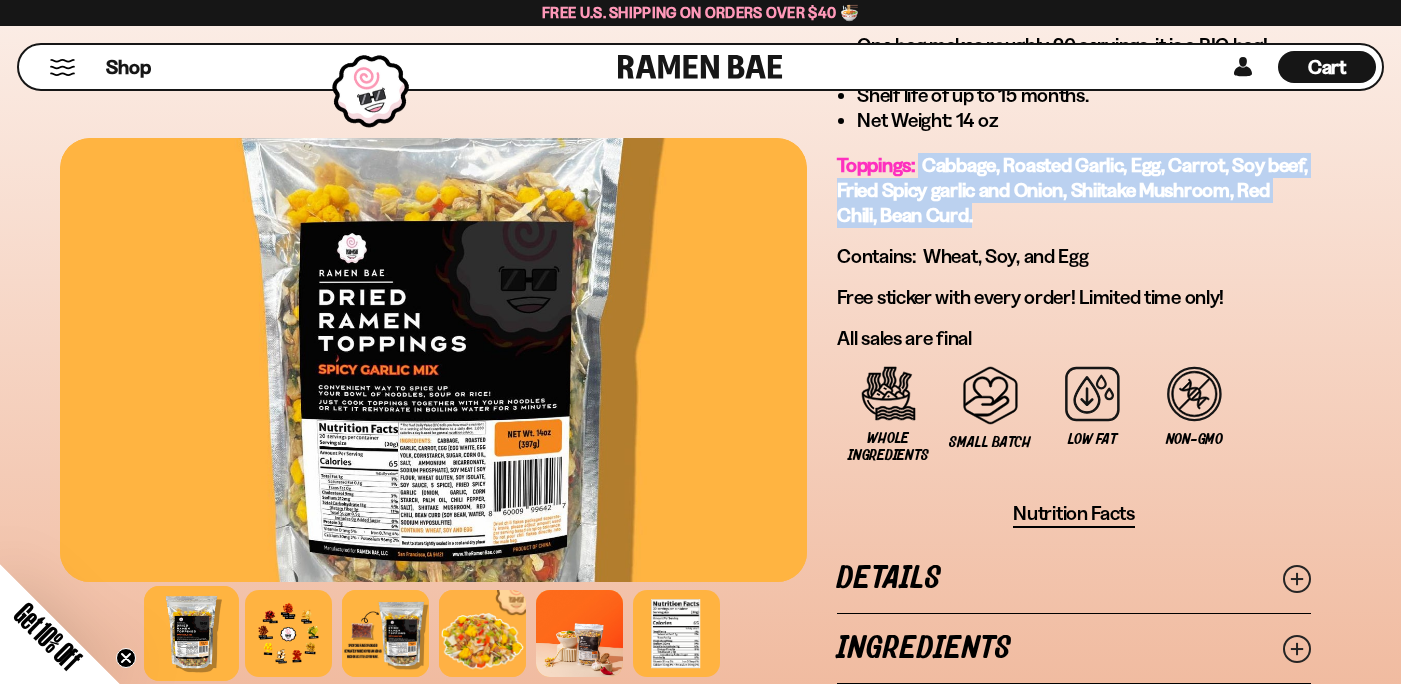 drag, startPoint x: 920, startPoint y: 169, endPoint x: 1050, endPoint y: 225, distance: 141.54858 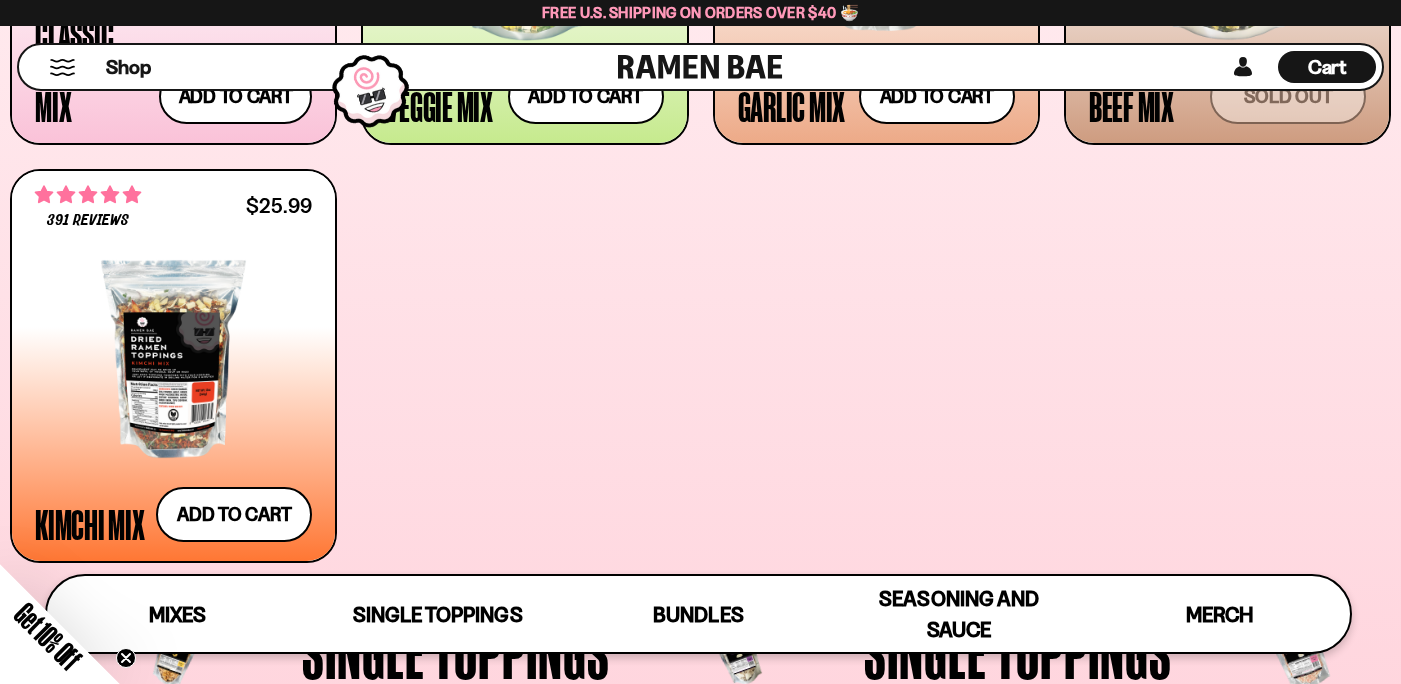 scroll, scrollTop: 1167, scrollLeft: 0, axis: vertical 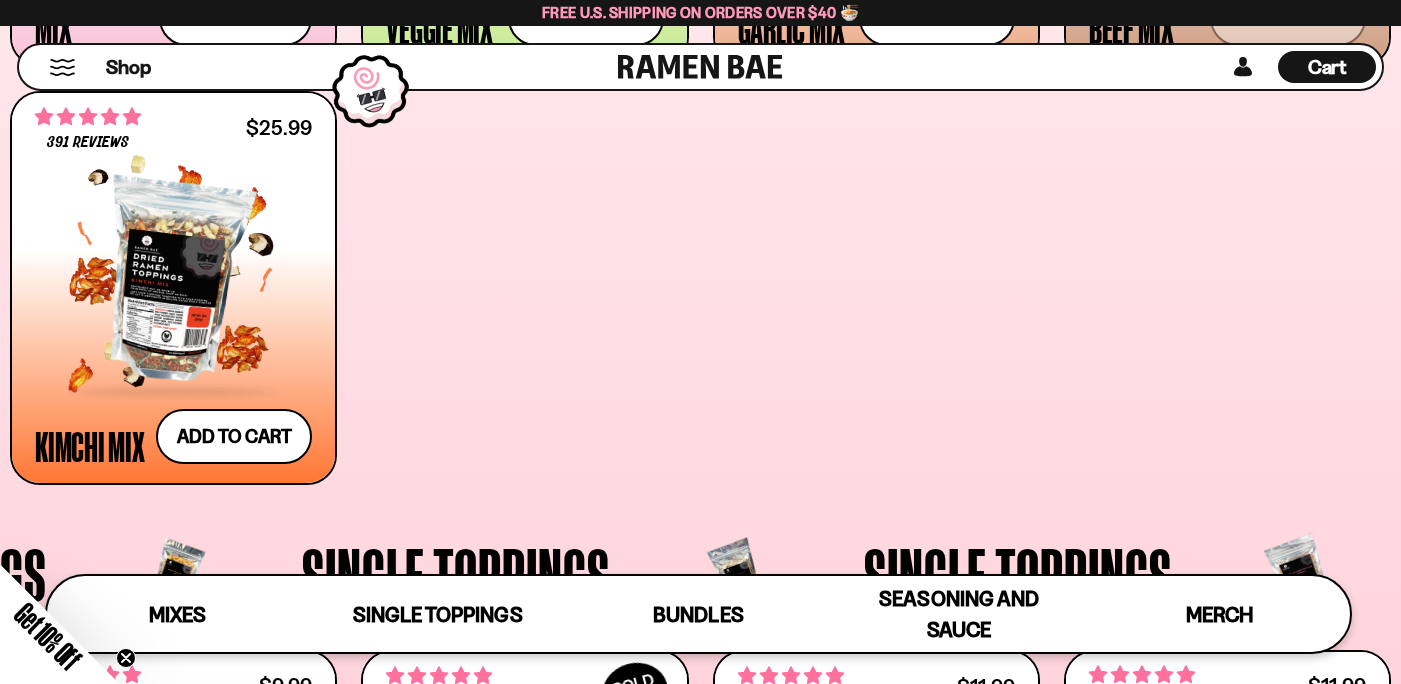 click at bounding box center [173, 281] 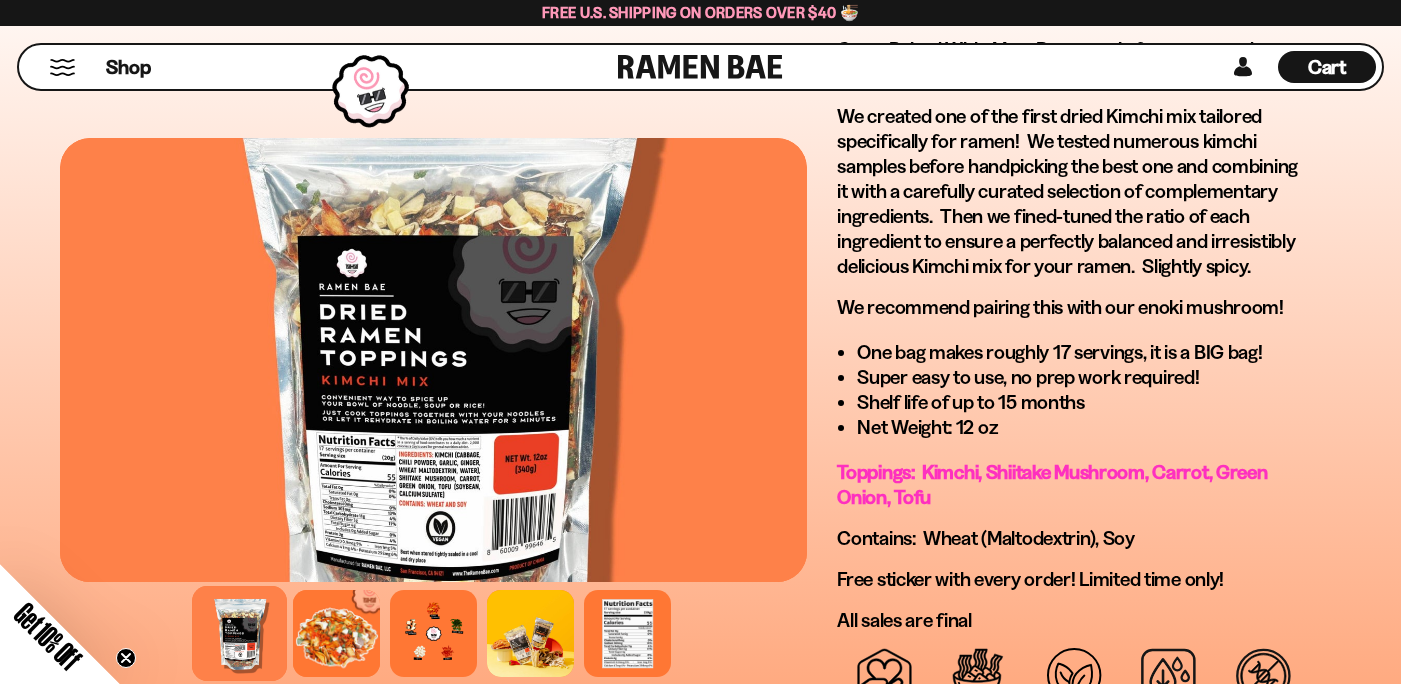 scroll, scrollTop: 0, scrollLeft: 0, axis: both 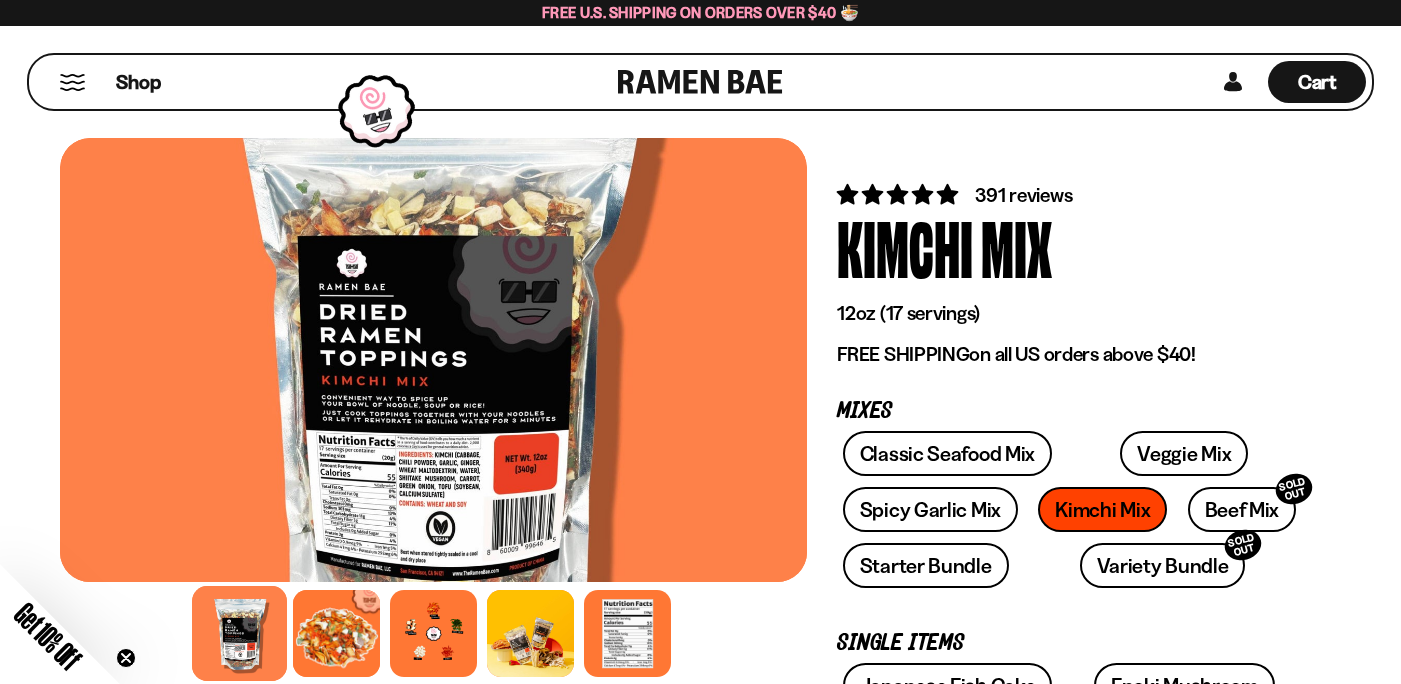 click at bounding box center [700, 82] 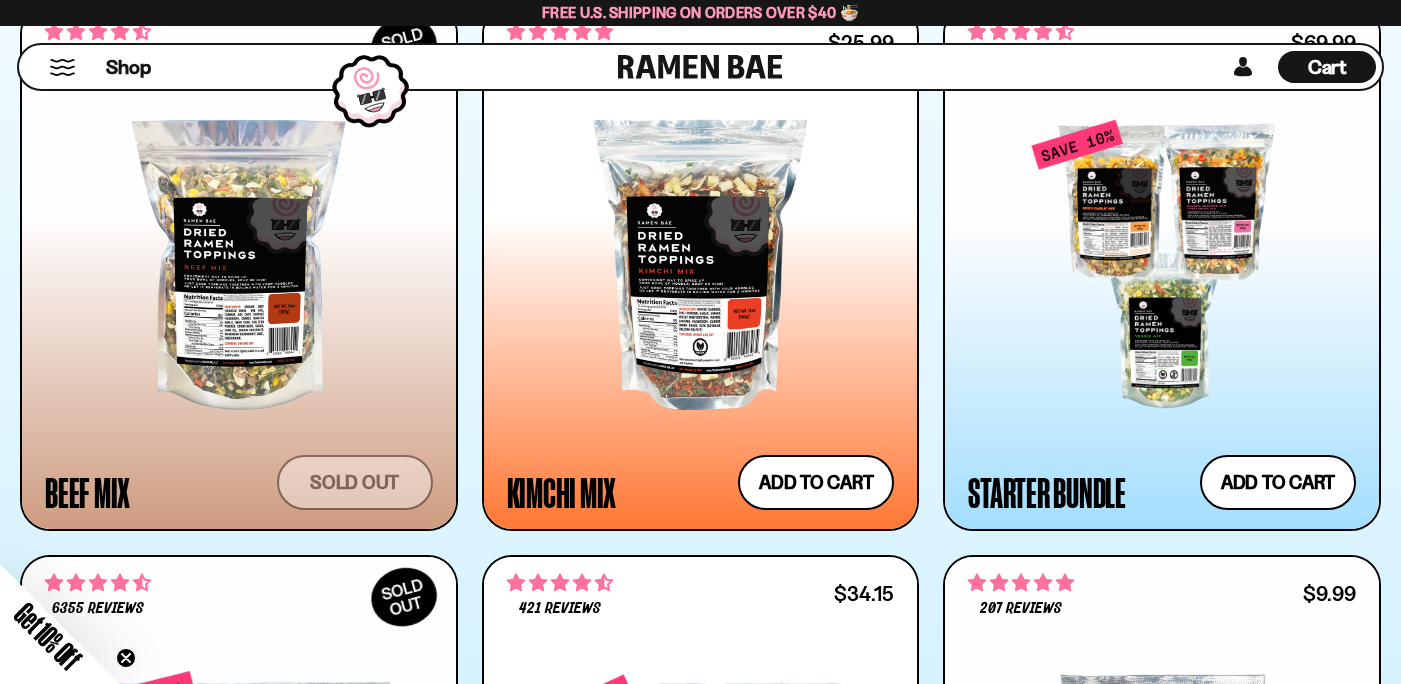 scroll, scrollTop: 1628, scrollLeft: 0, axis: vertical 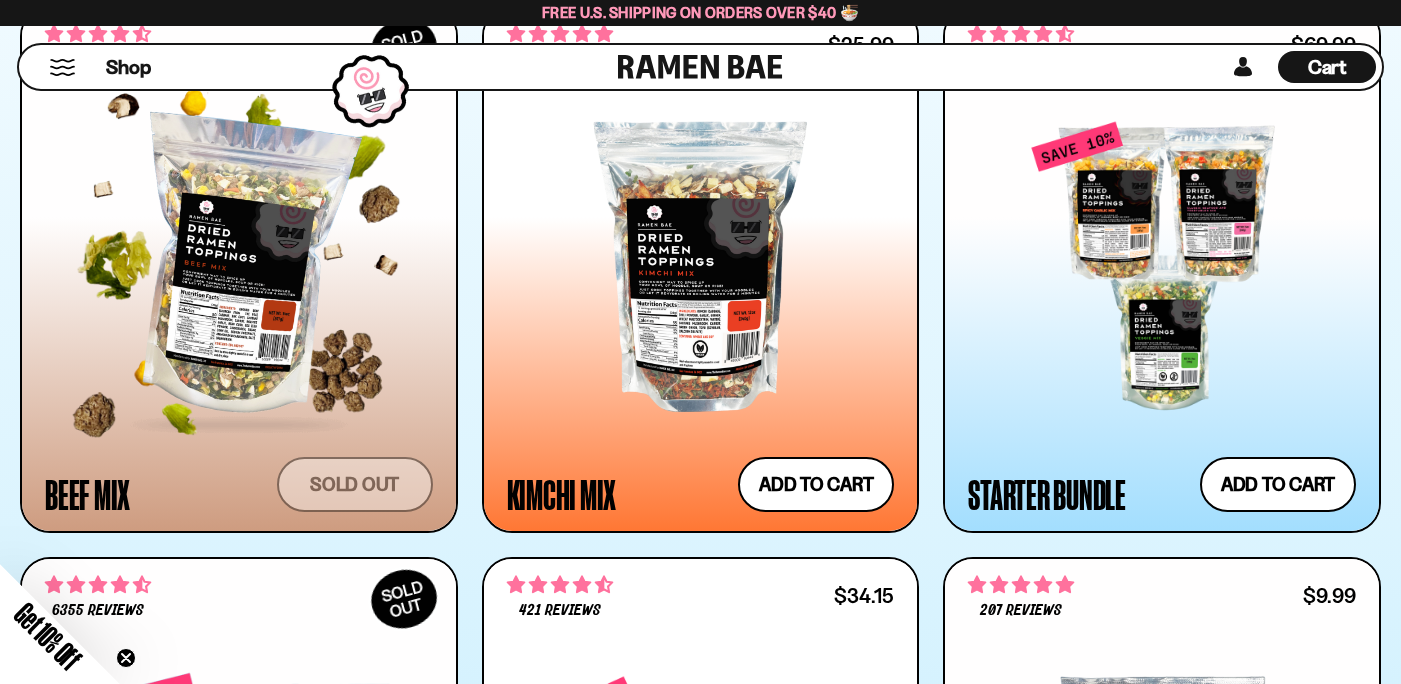 click at bounding box center [239, 267] 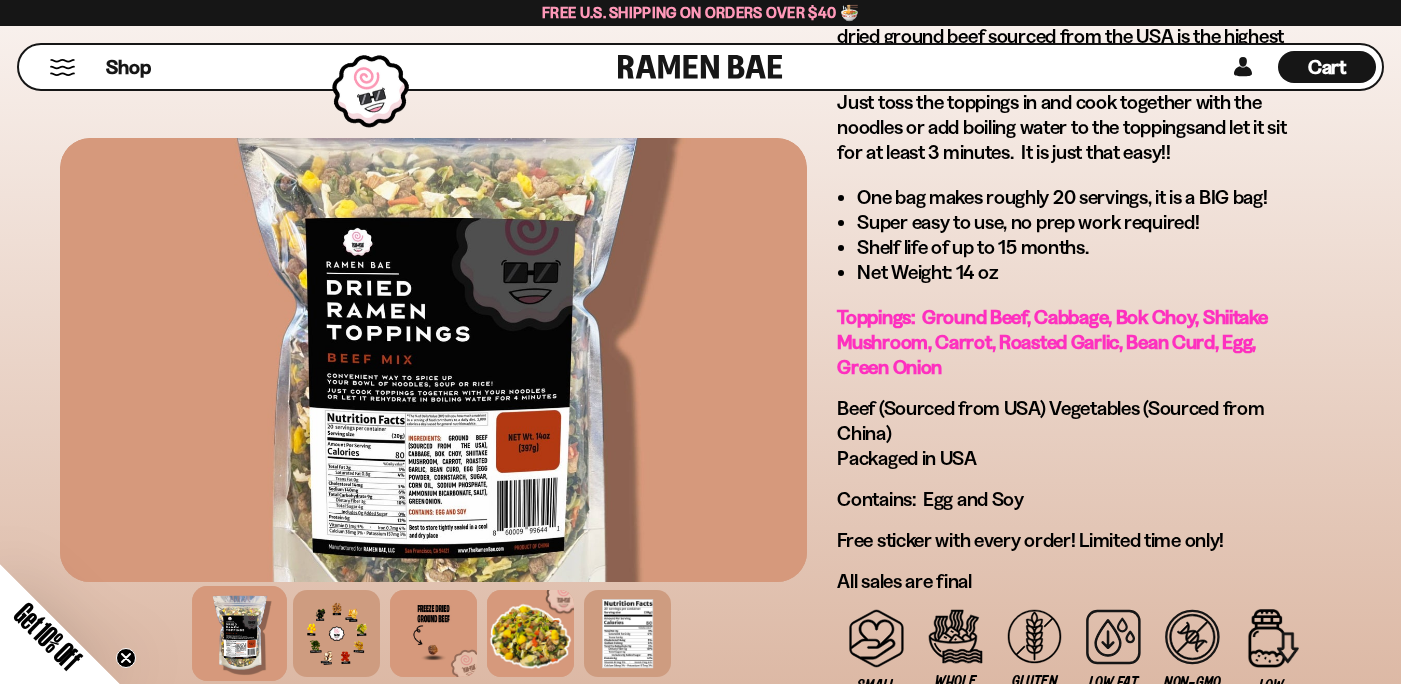 scroll, scrollTop: 1299, scrollLeft: 0, axis: vertical 